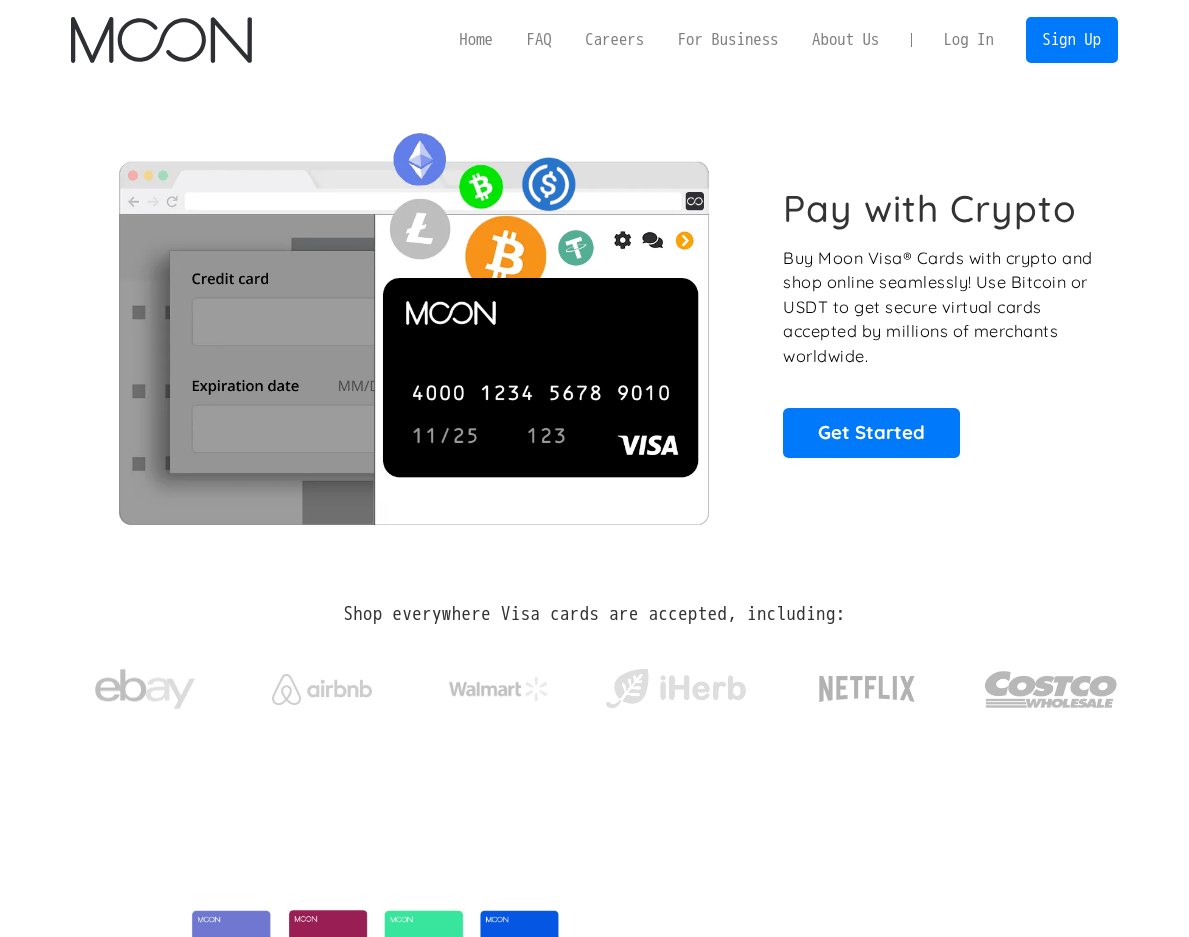 scroll, scrollTop: 0, scrollLeft: 0, axis: both 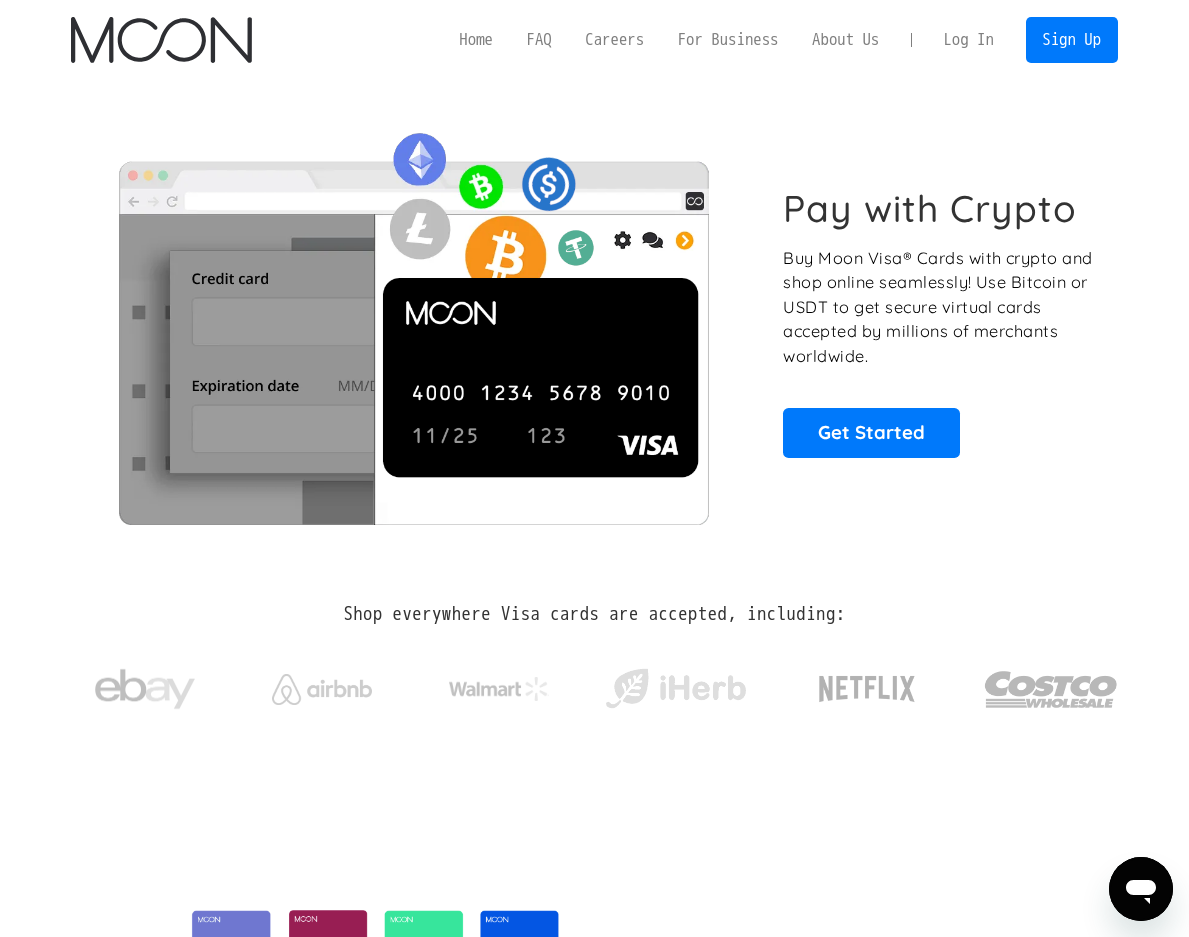 click on "Log In" at bounding box center [969, 40] 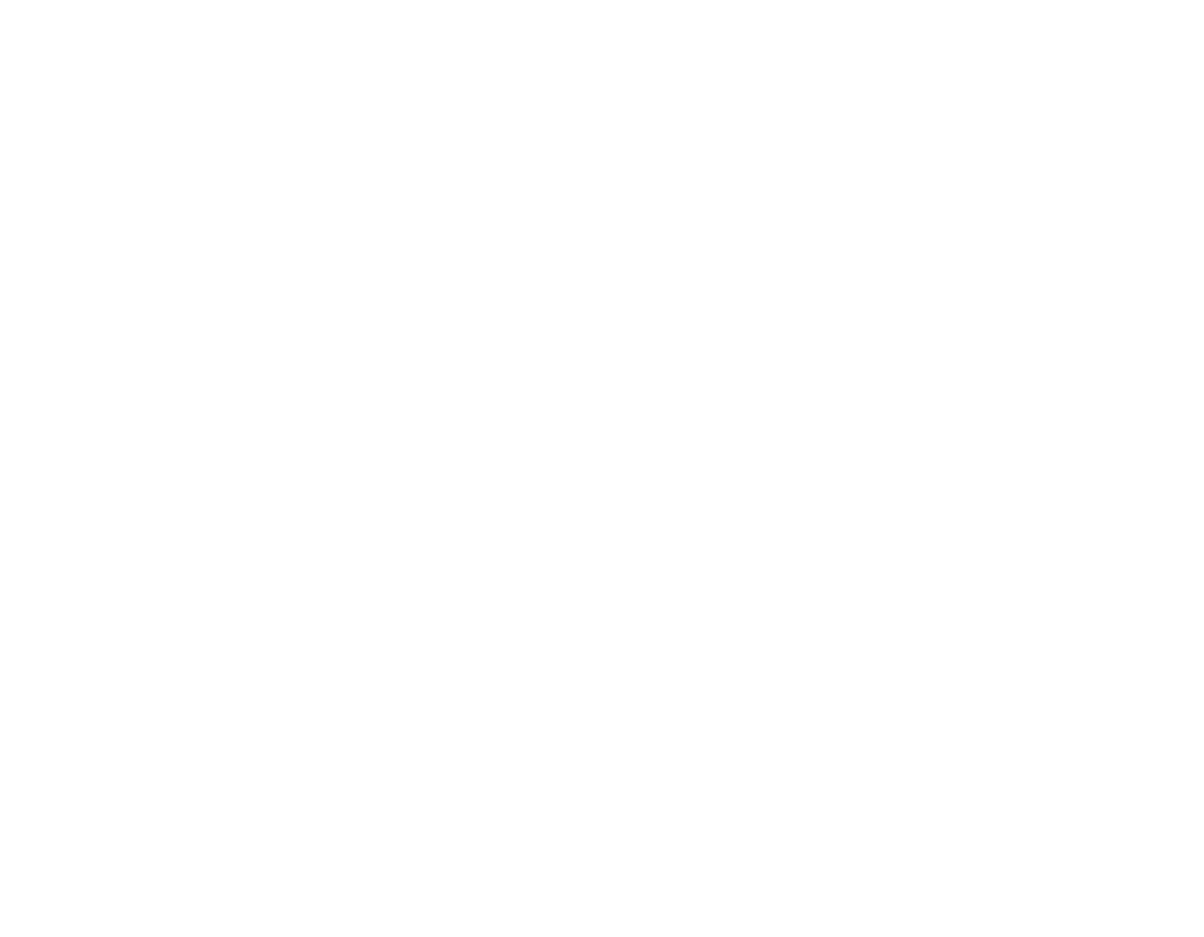 scroll, scrollTop: 0, scrollLeft: 0, axis: both 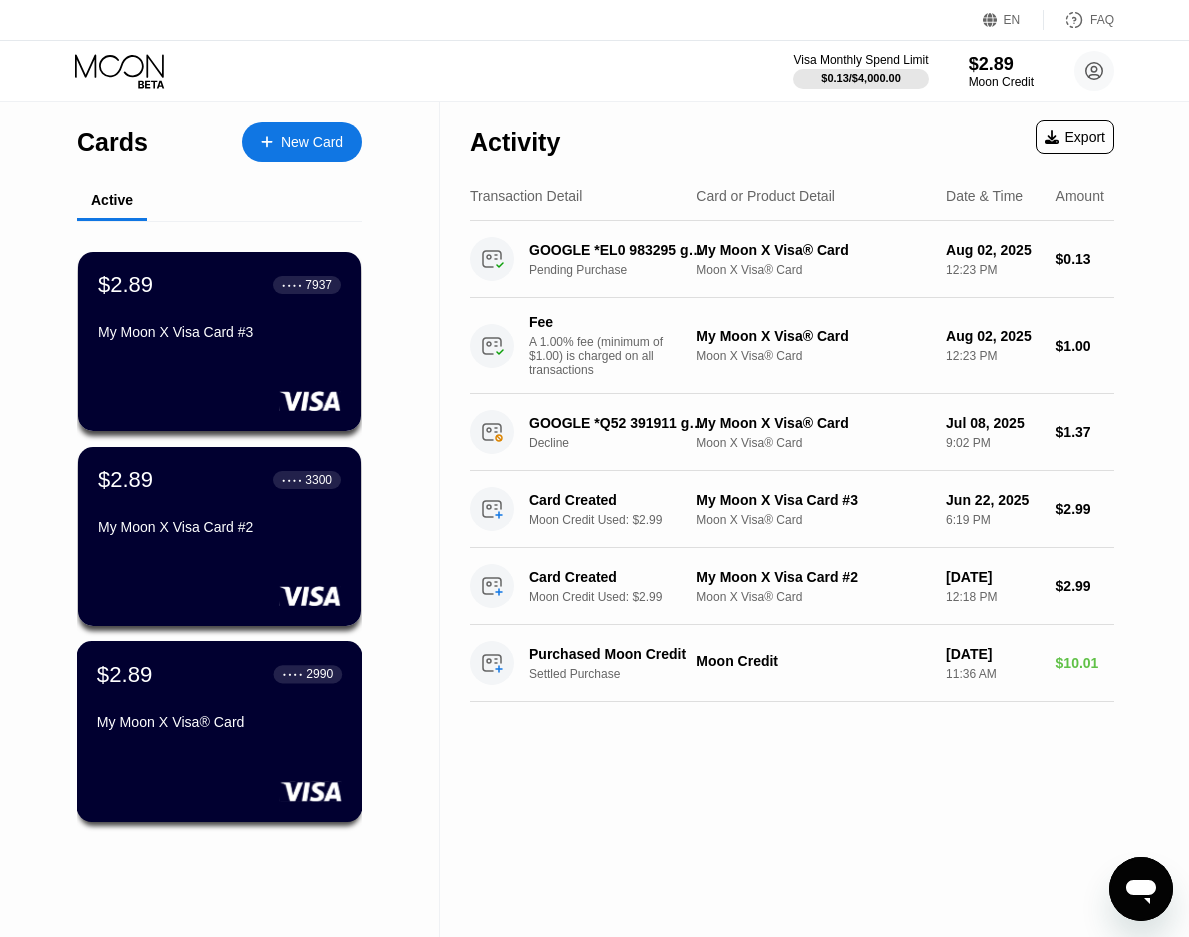 click on "$2.89 ● ● ● ● 2990 My Moon X Visa® Card" at bounding box center [219, 699] 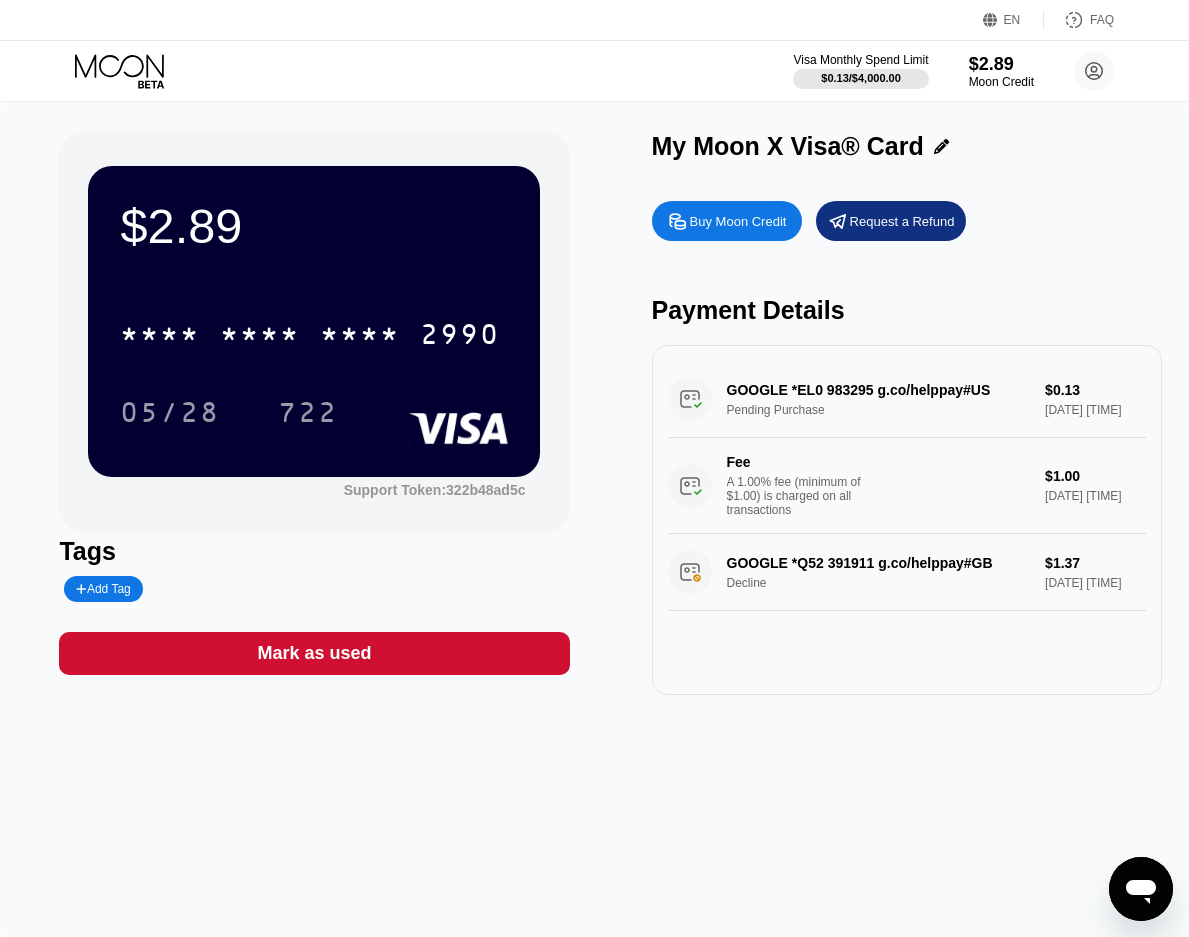 click on "$2.89 * * * * * * * * * * * * 2990 05/28 722 Support Token:  322b48ad5c Tags  Add Tag Mark as used My Moon X Visa® Card Buy Moon Credit Request a Refund Payment Details GOOGLE *EL0 983295       g.co/helppay#US Pending Purchase $0.13 Aug 02, 2025 12:23 PM Fee A 1.00% fee (minimum of $1.00) is charged on all transactions $1.00 Aug 02, 2025 12:23 PM GOOGLE *Q52 391911       g.co/helppay#GB Decline $1.37 Jul 08, 2025 9:02 PM" at bounding box center (594, 519) 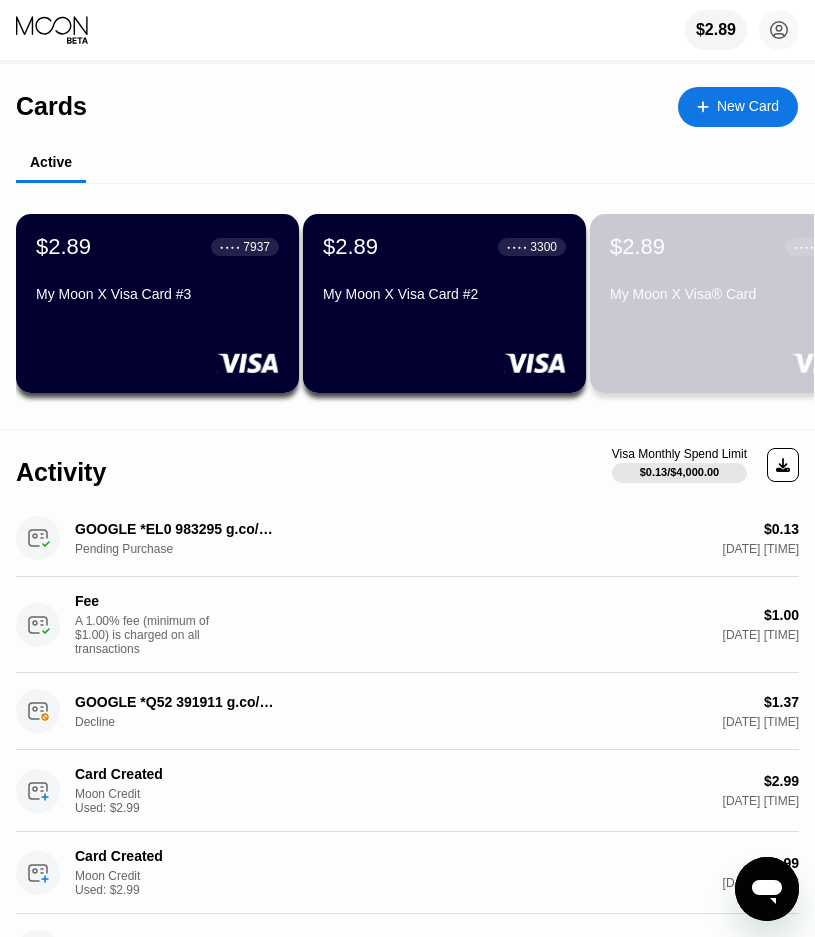 drag, startPoint x: 756, startPoint y: 354, endPoint x: 596, endPoint y: 768, distance: 443.84232 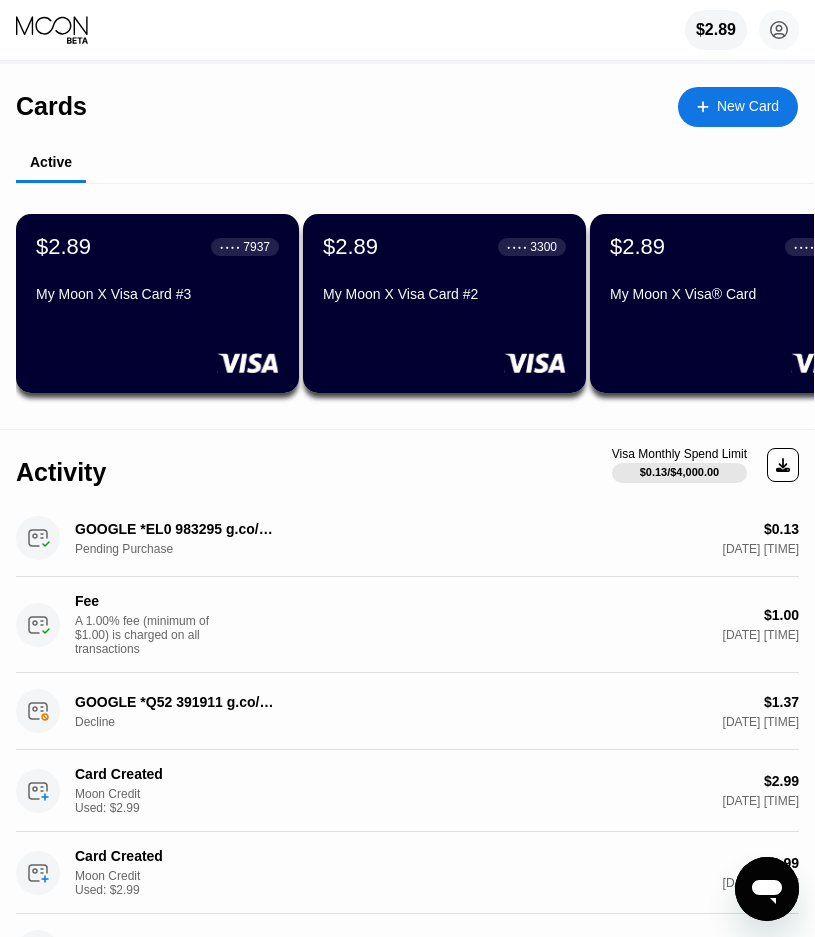 click on "$2.89 ● ● ● ● 3300 My Moon X Visa Card #2" at bounding box center [444, 303] 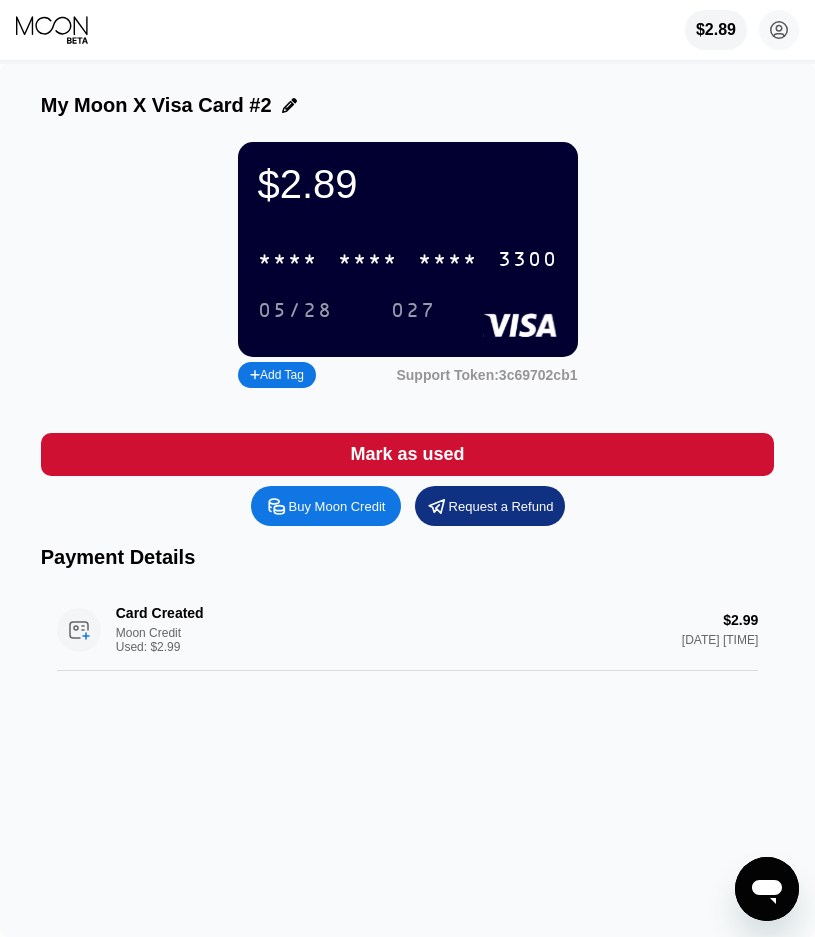click on "* * * *" at bounding box center (448, 260) 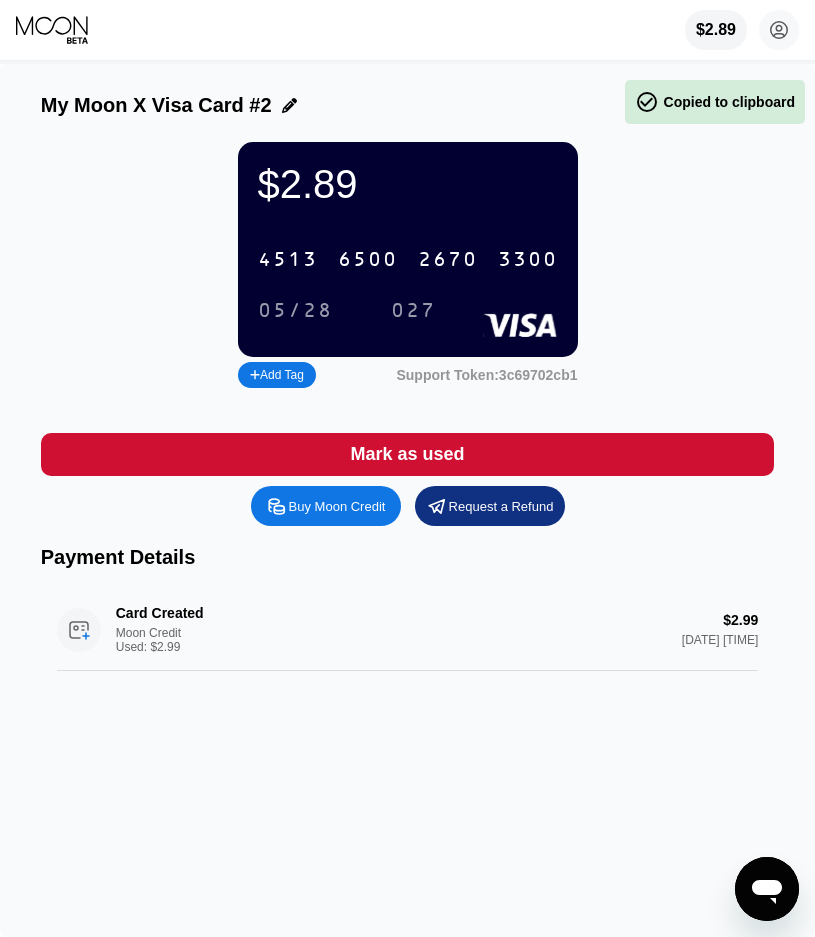 click on "6500" at bounding box center (368, 260) 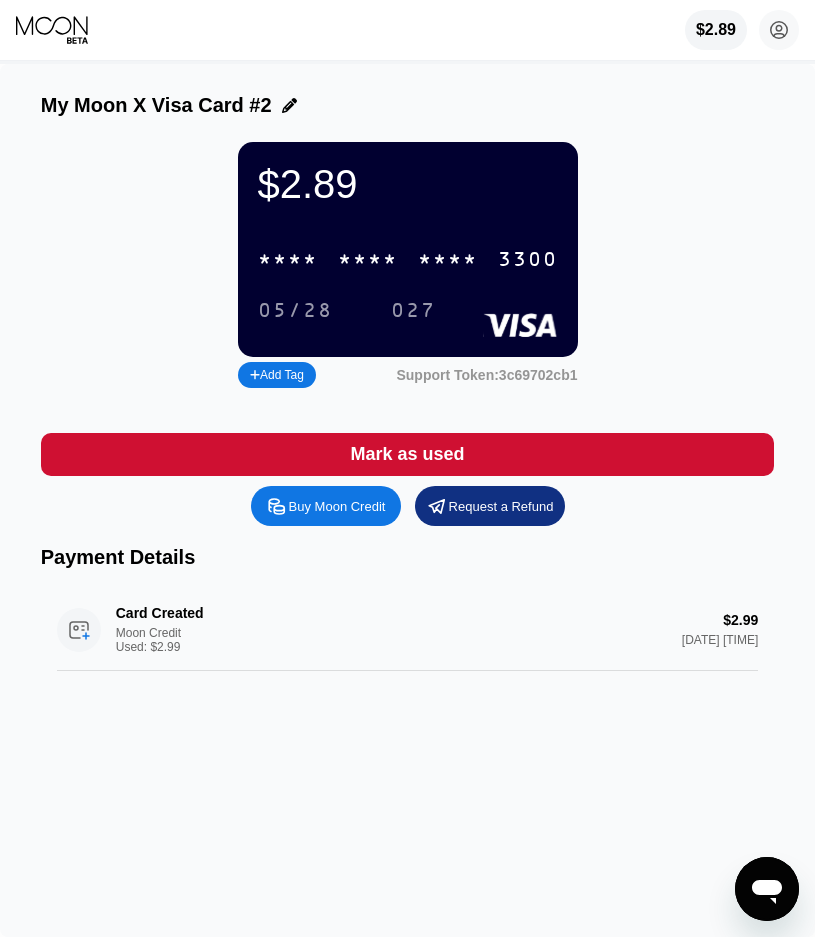 click on "05/28" at bounding box center [295, 311] 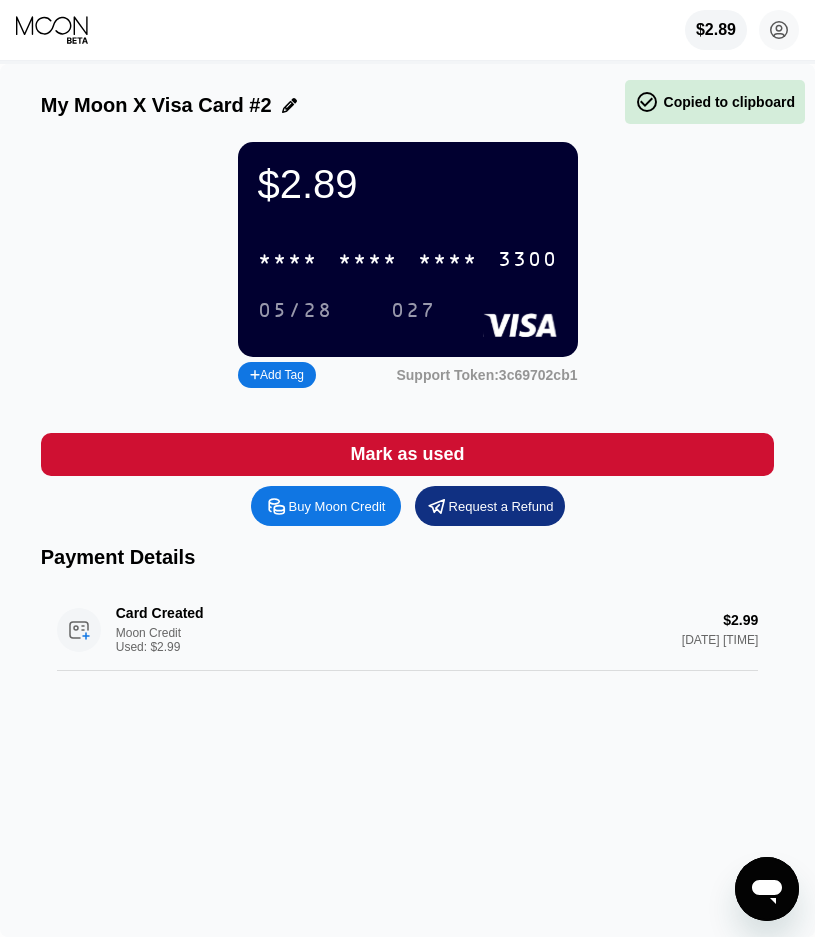 click on "027" at bounding box center [413, 311] 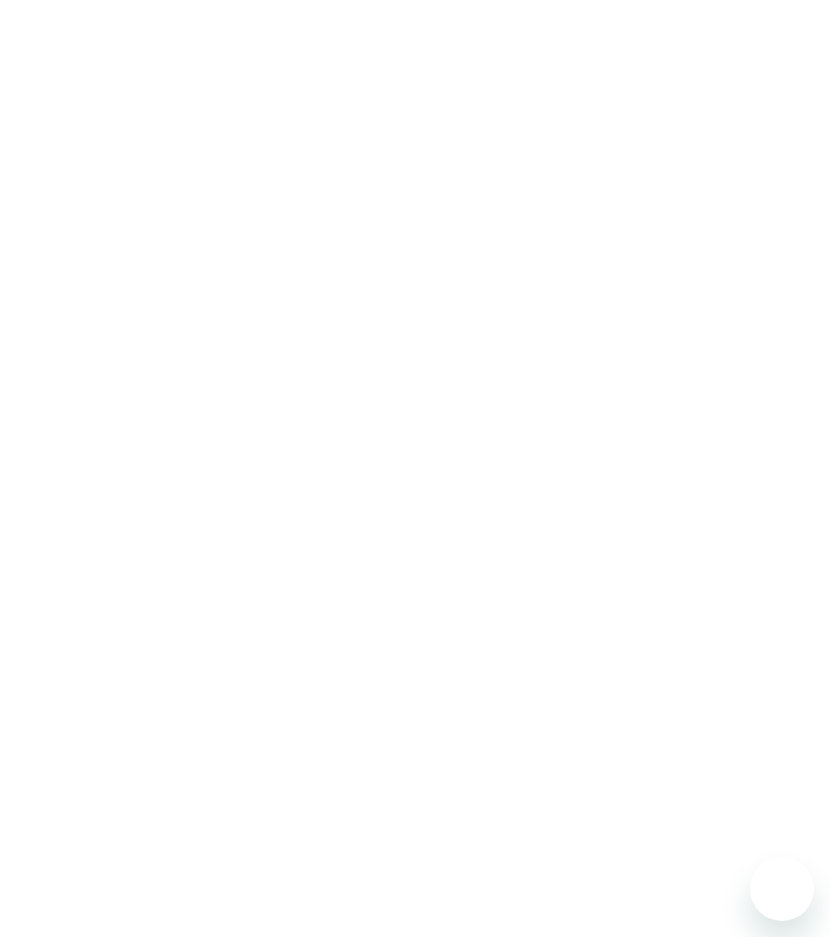 scroll, scrollTop: 0, scrollLeft: 0, axis: both 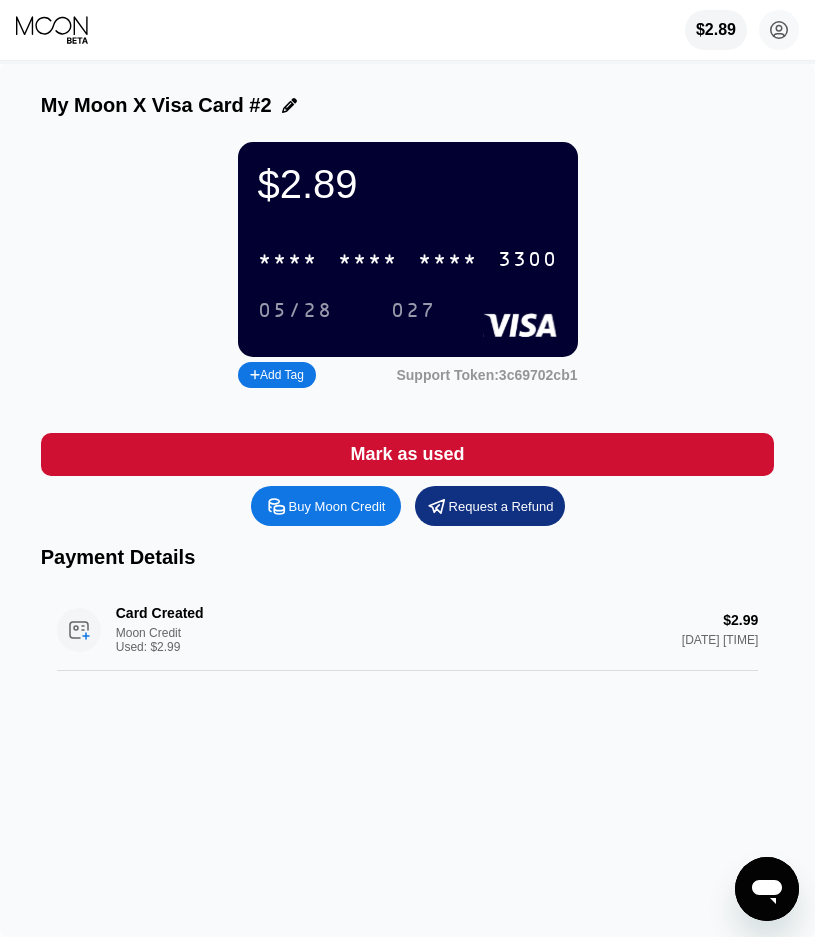 click 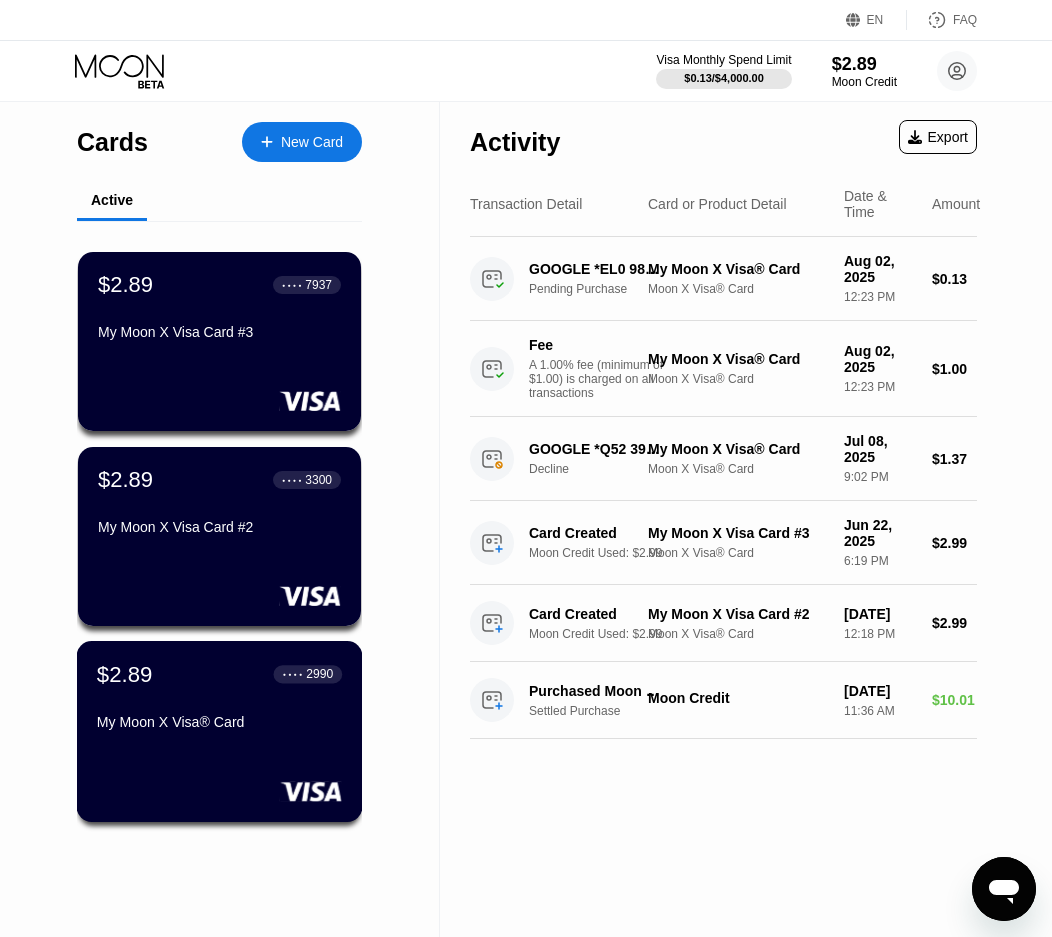 click on "$2.89 ● ● ● ● 2990 My Moon X Visa® Card" at bounding box center (219, 699) 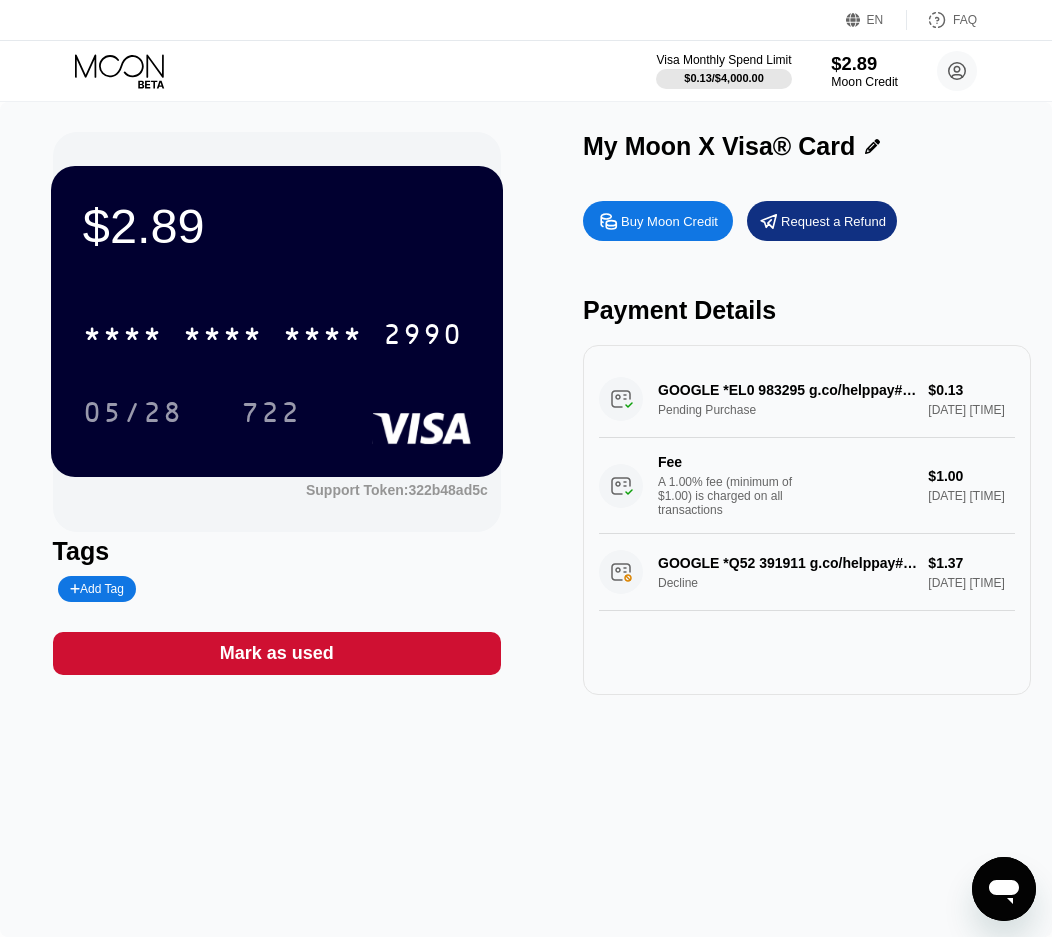 click on "Moon Credit" at bounding box center (864, 82) 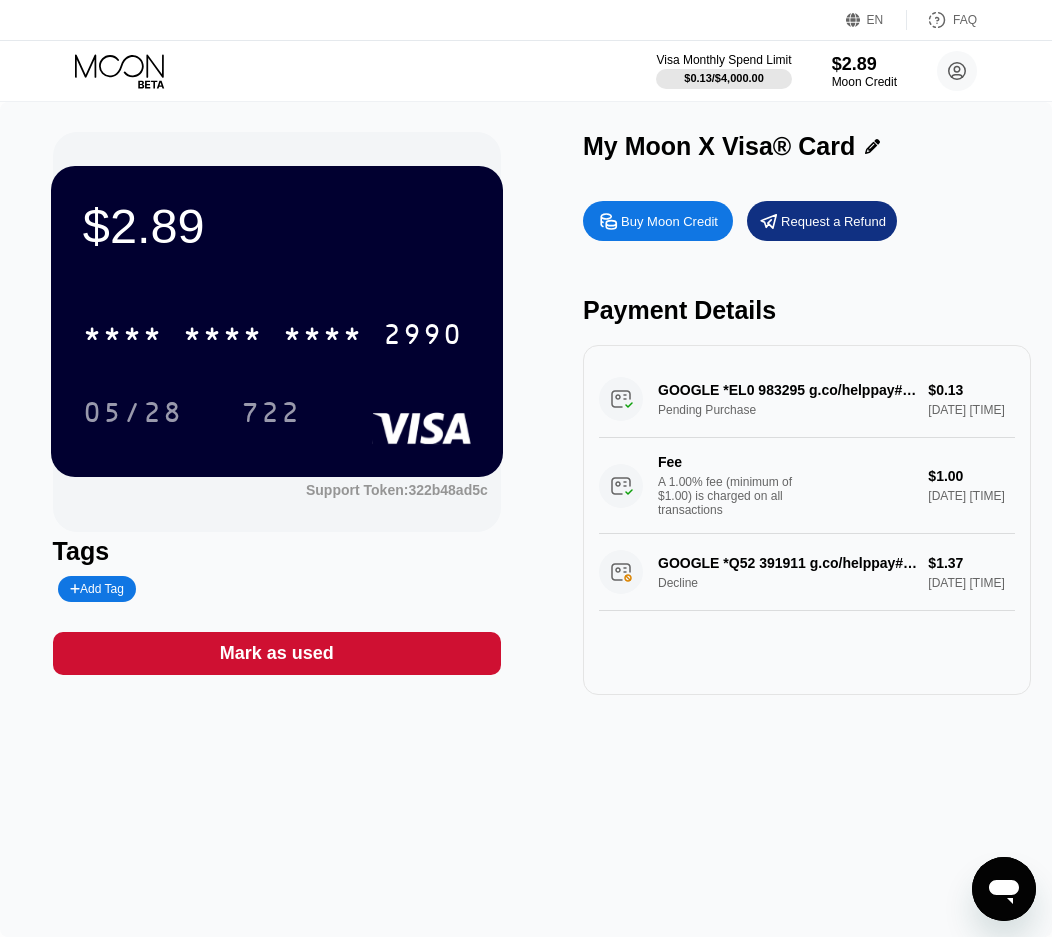 click 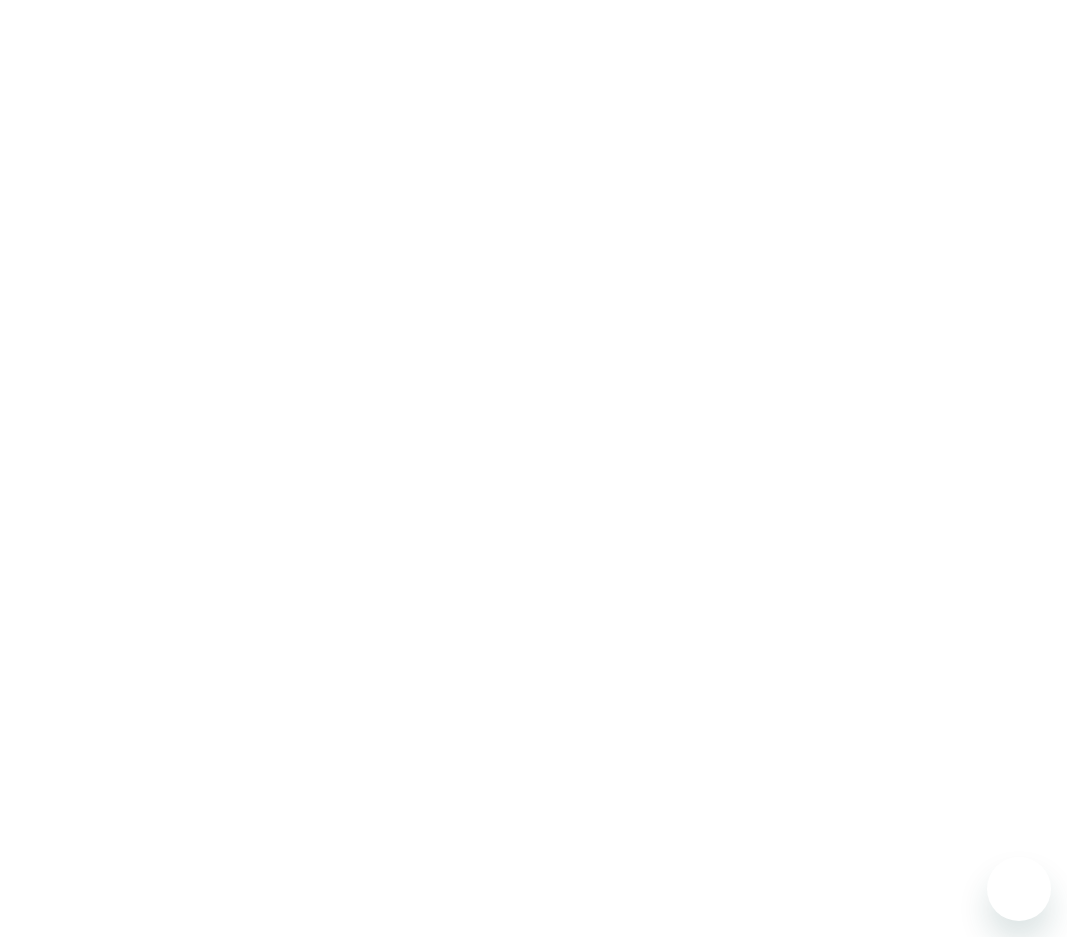 scroll, scrollTop: 0, scrollLeft: 0, axis: both 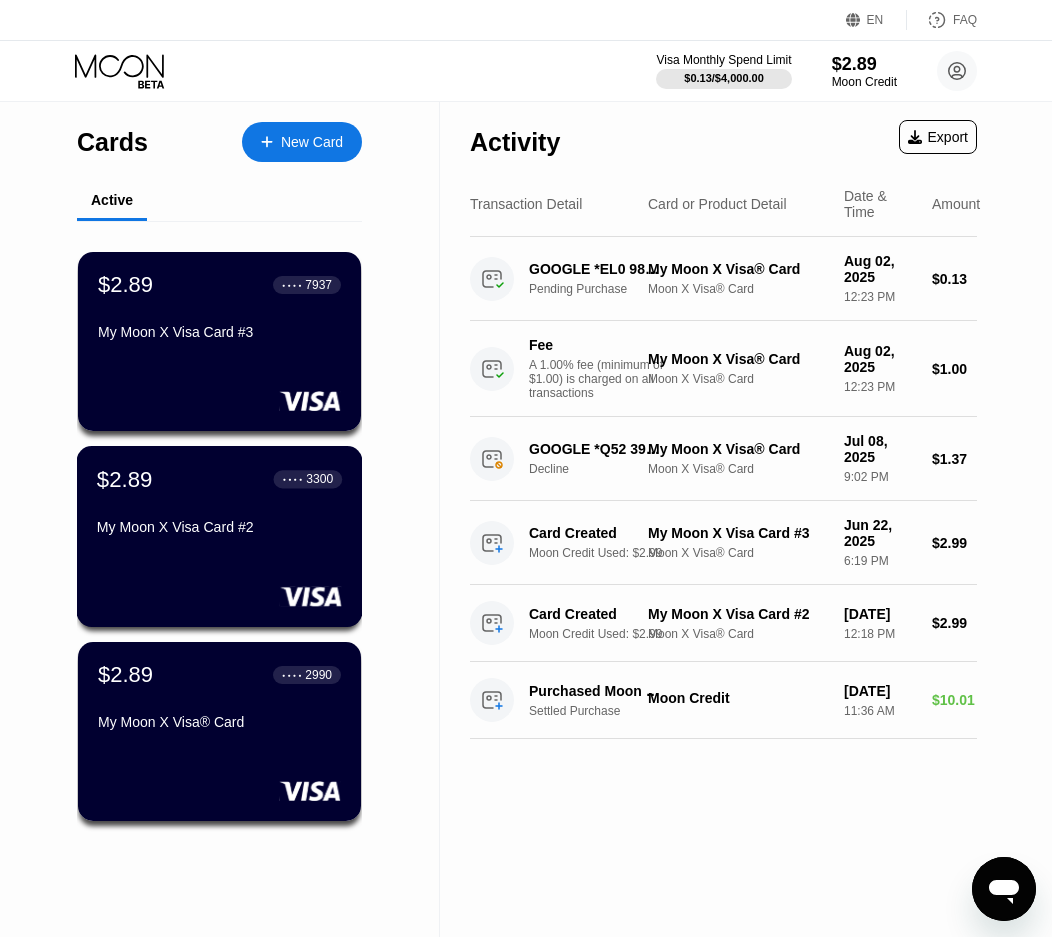 click on "My Moon X Visa Card #2" at bounding box center [219, 527] 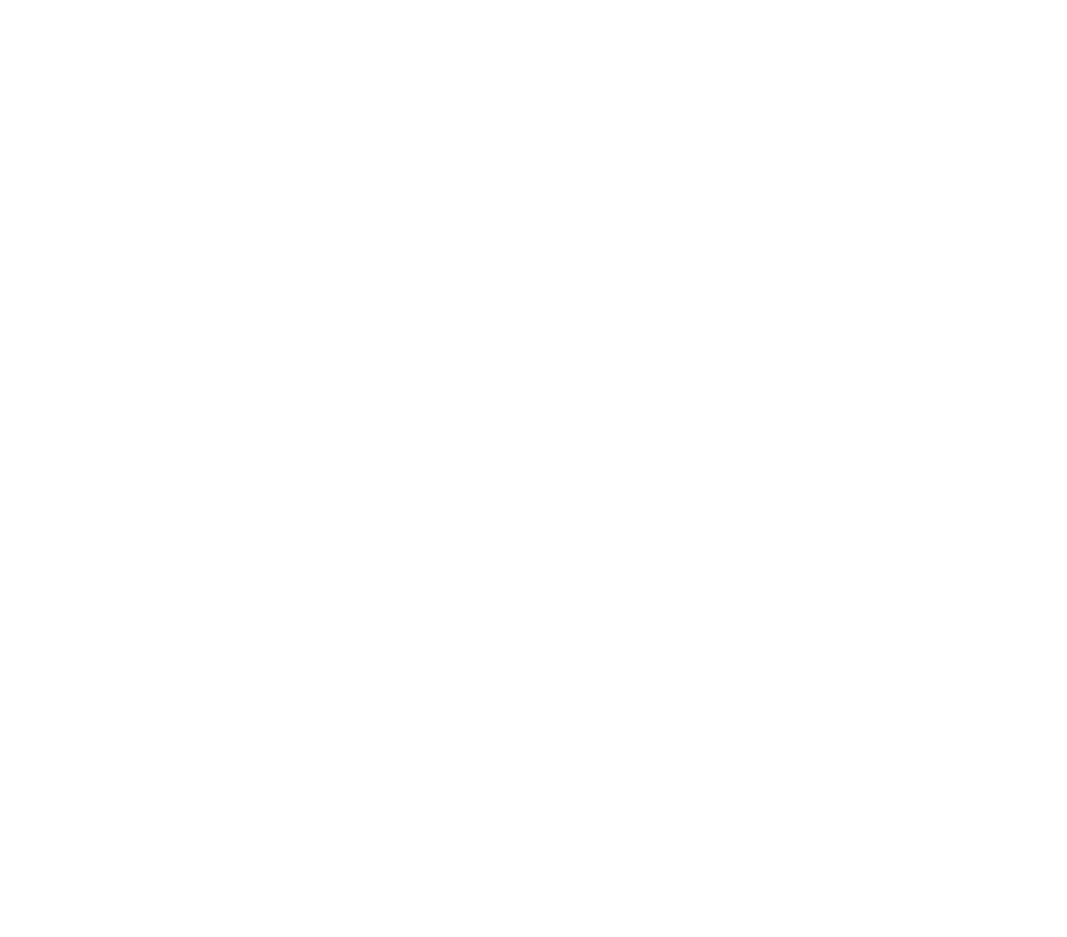 scroll, scrollTop: 0, scrollLeft: 0, axis: both 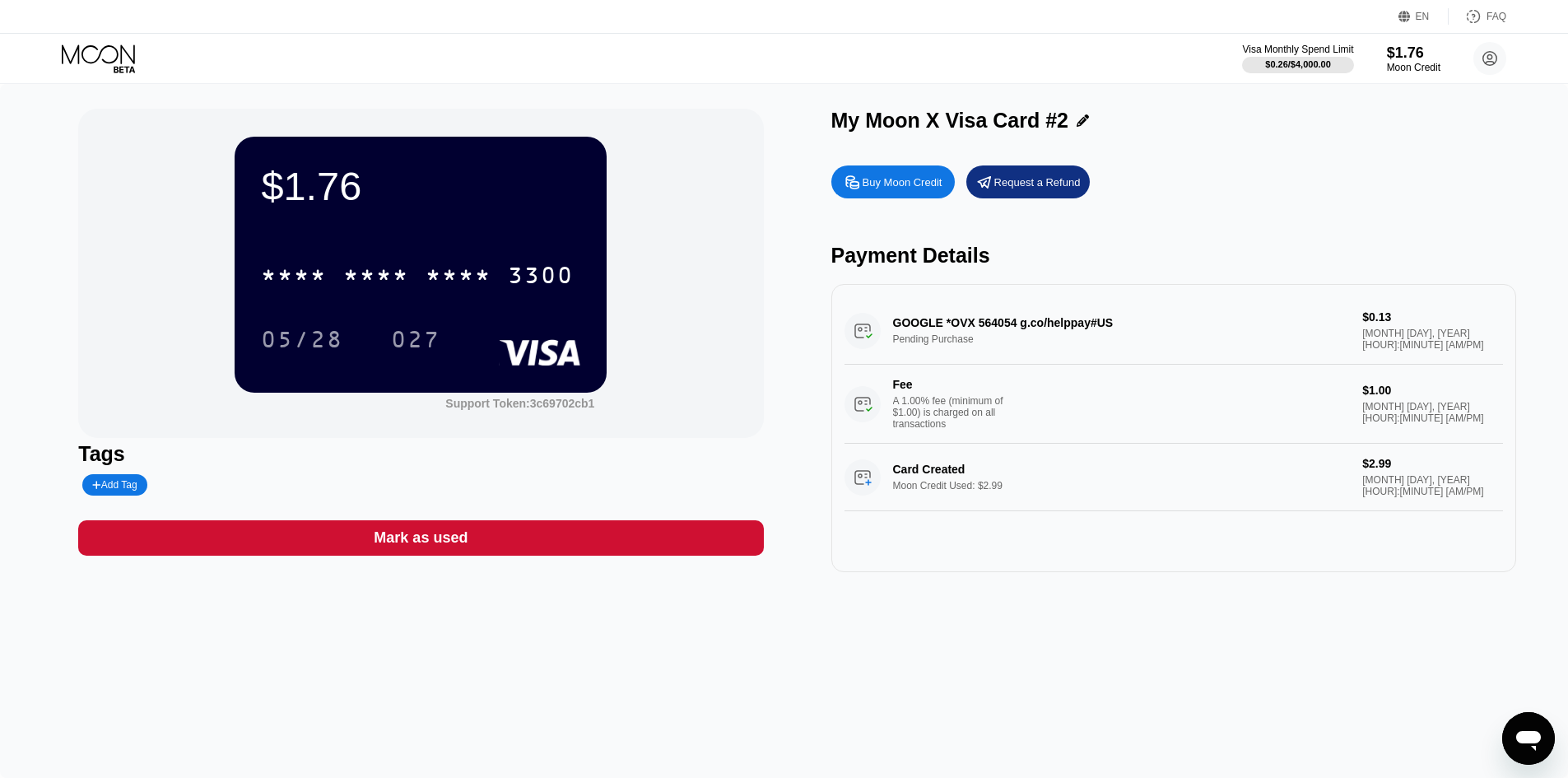 click 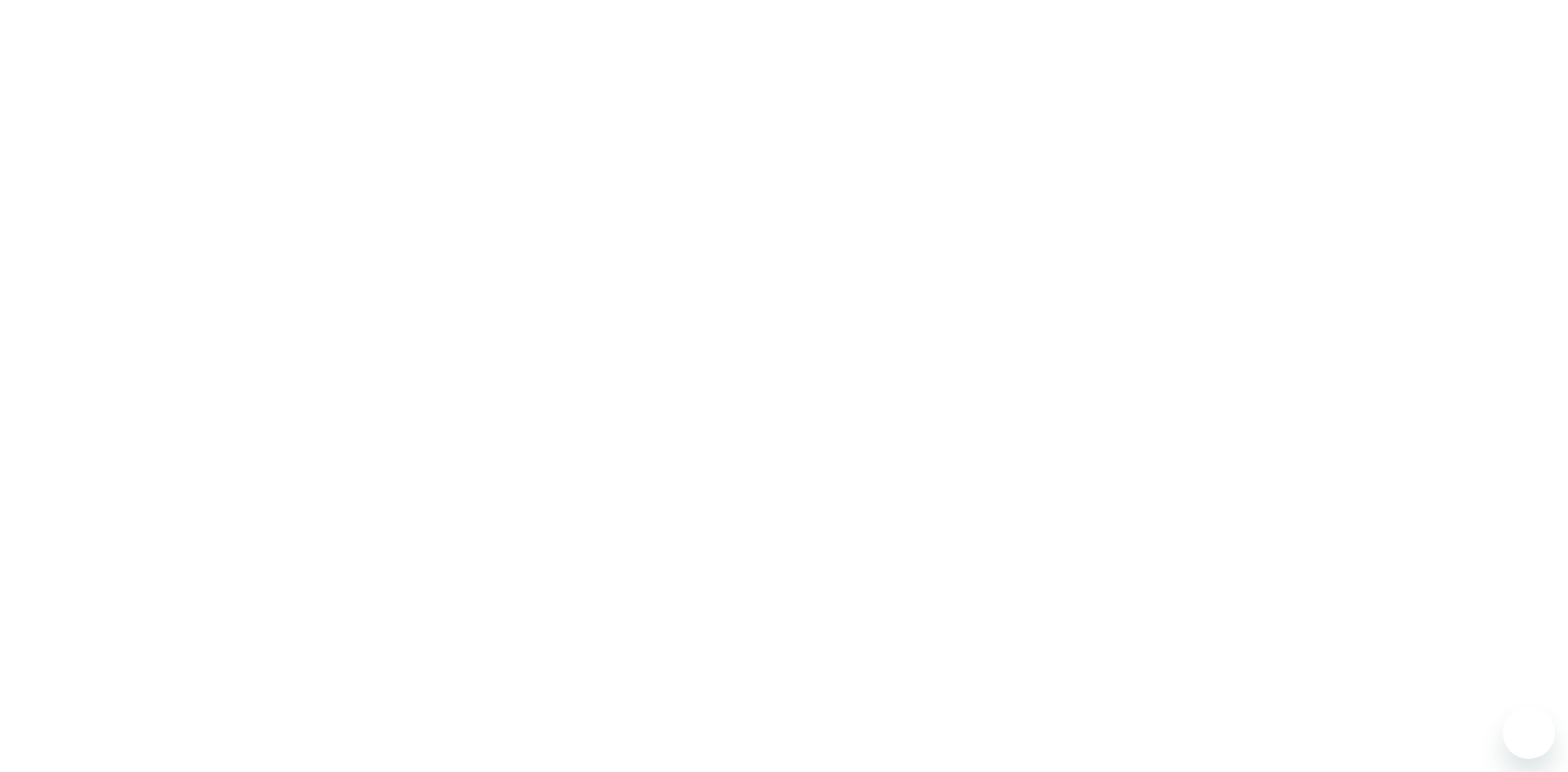 scroll, scrollTop: 0, scrollLeft: 0, axis: both 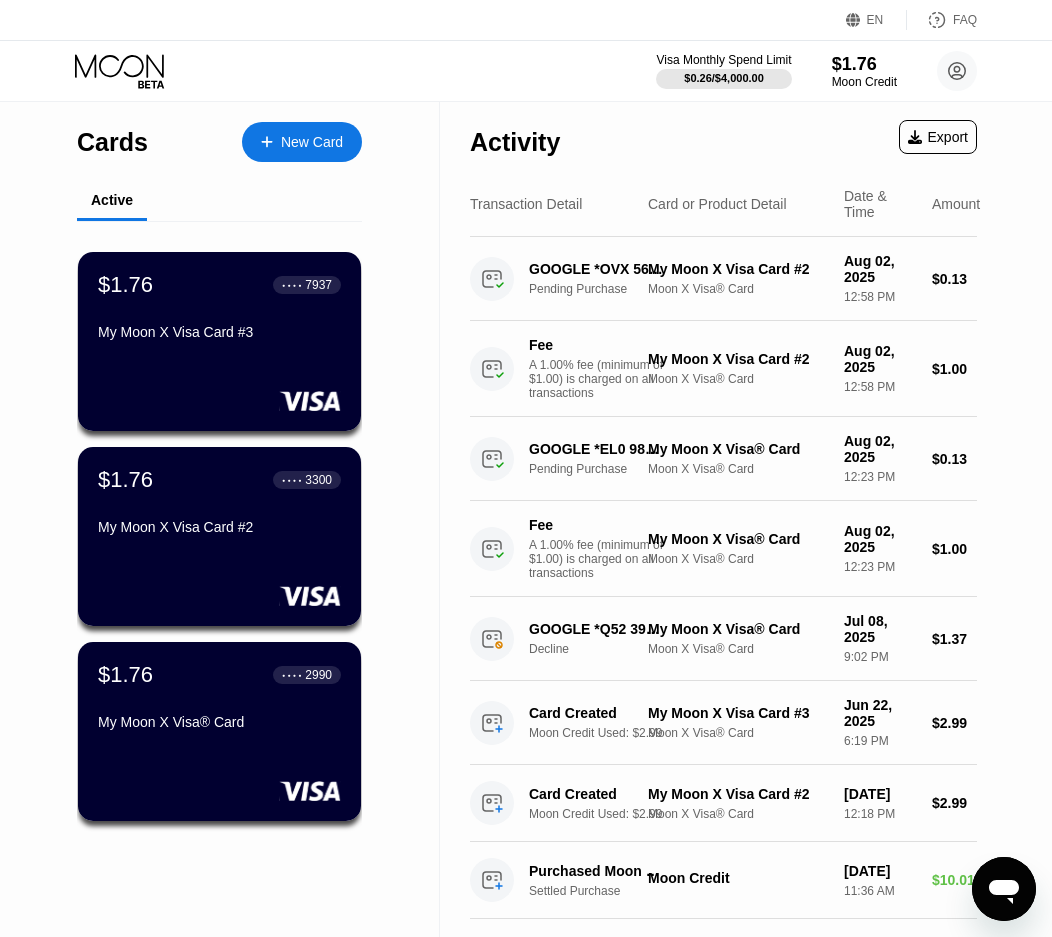 click at bounding box center [136, 71] 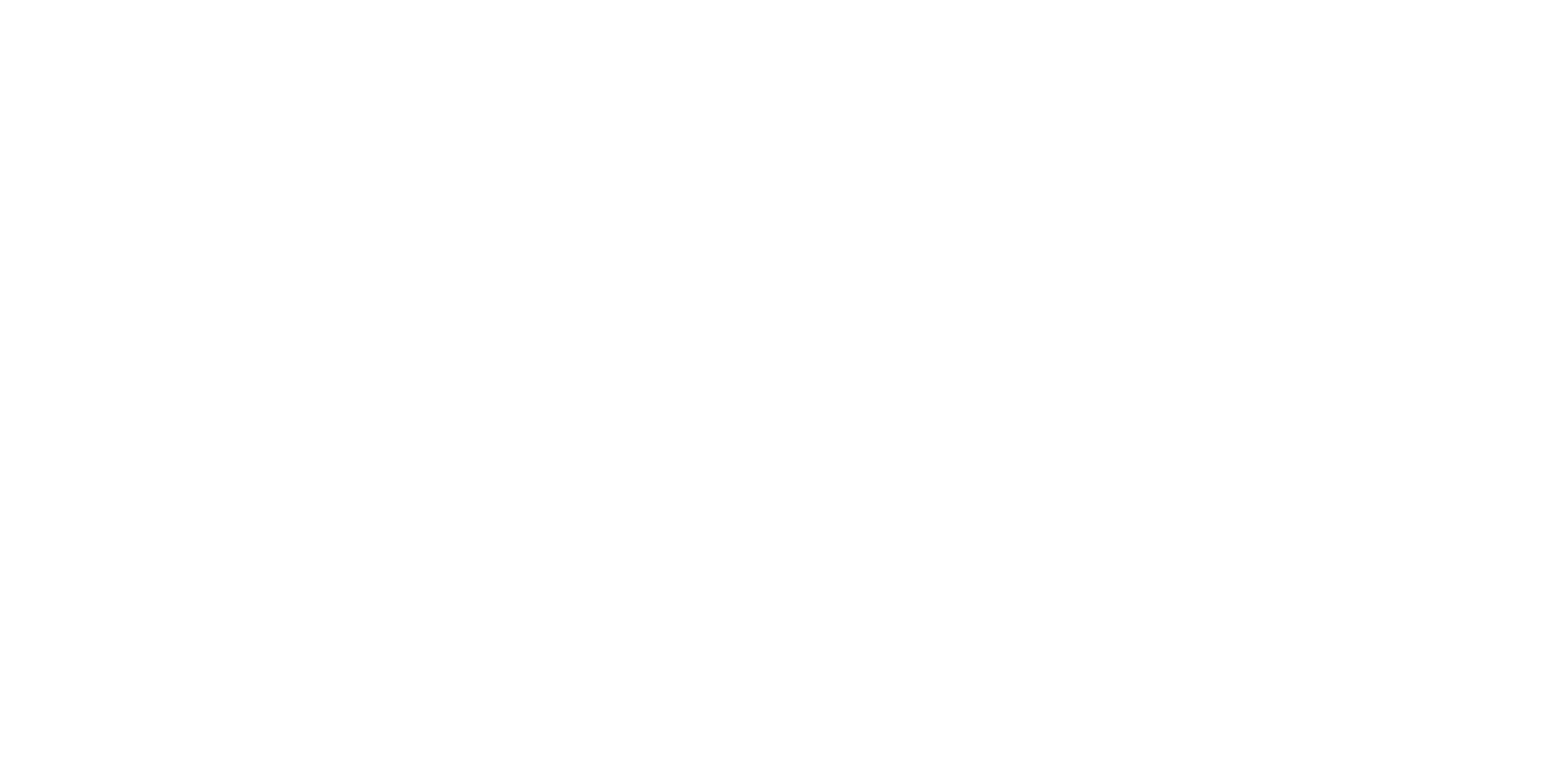 scroll, scrollTop: 0, scrollLeft: 0, axis: both 